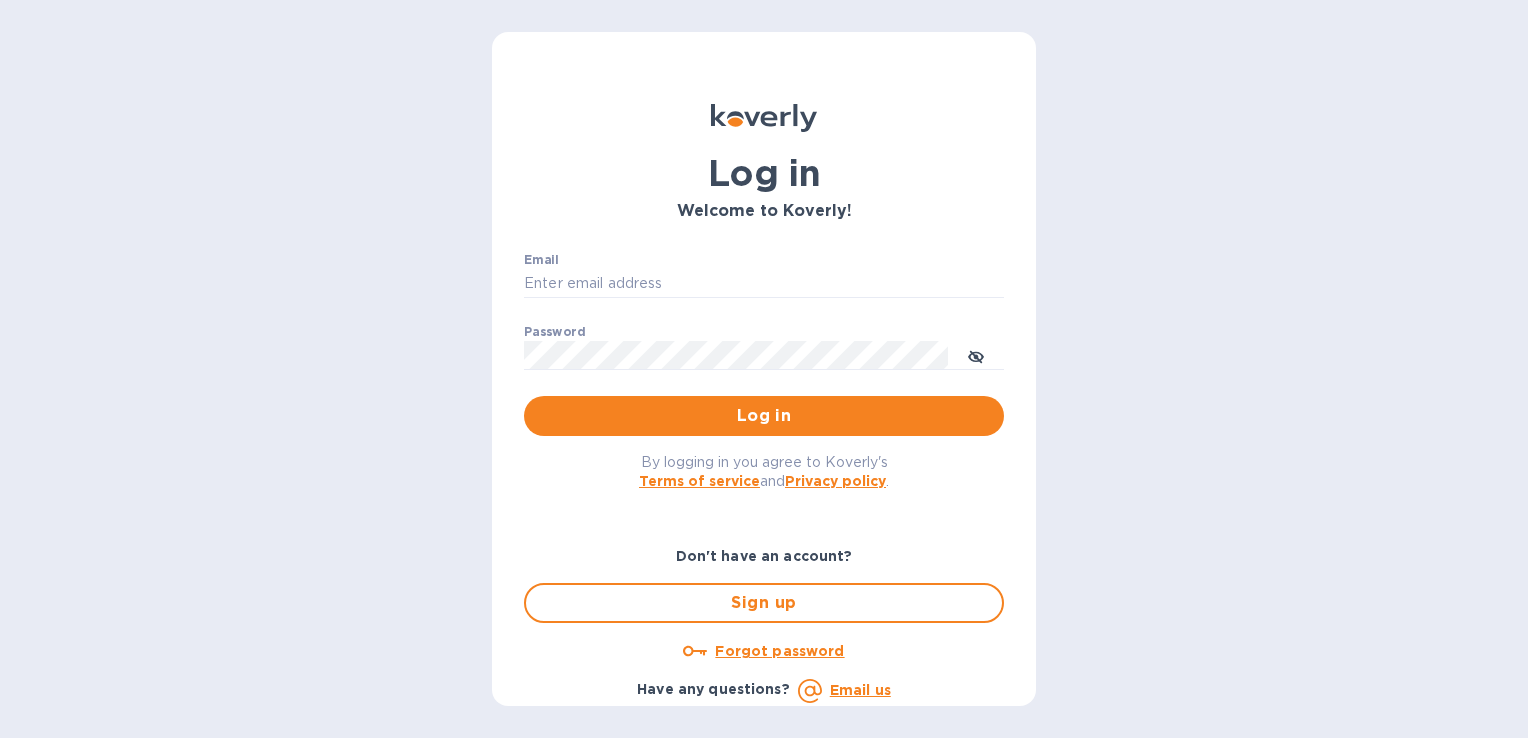 scroll, scrollTop: 0, scrollLeft: 0, axis: both 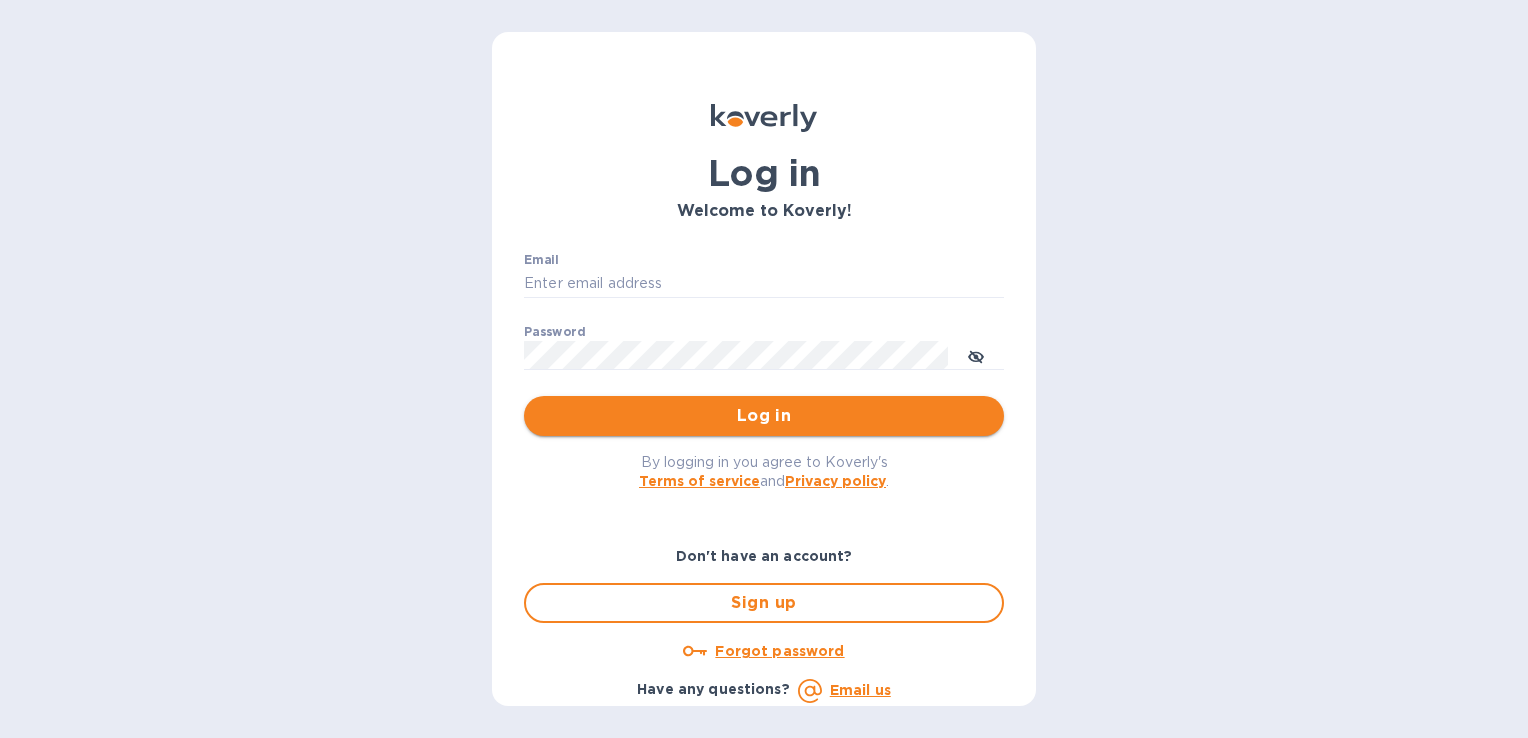 type on "usa.shipments@[COMPANY_EMAIL]" 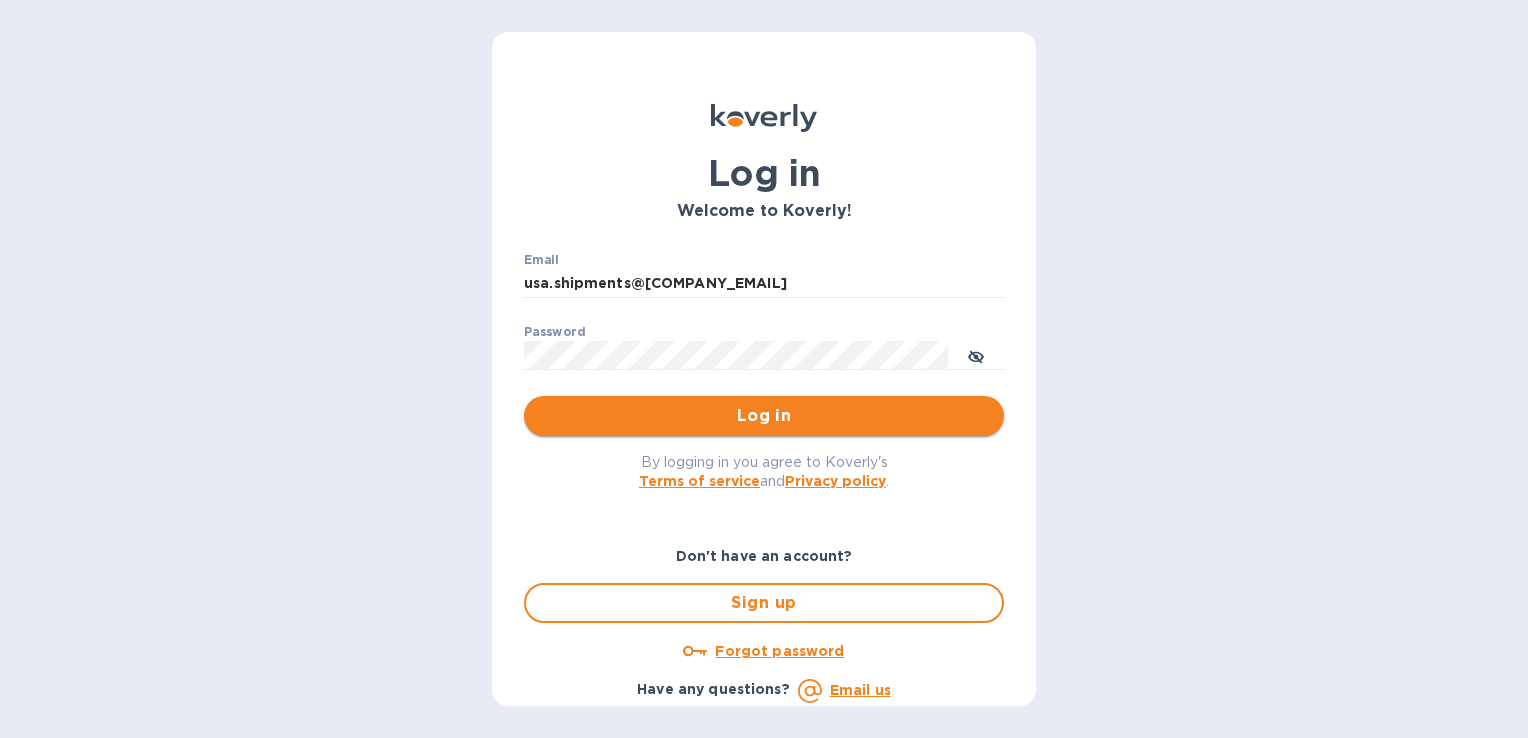 click on "Log in" at bounding box center [764, 416] 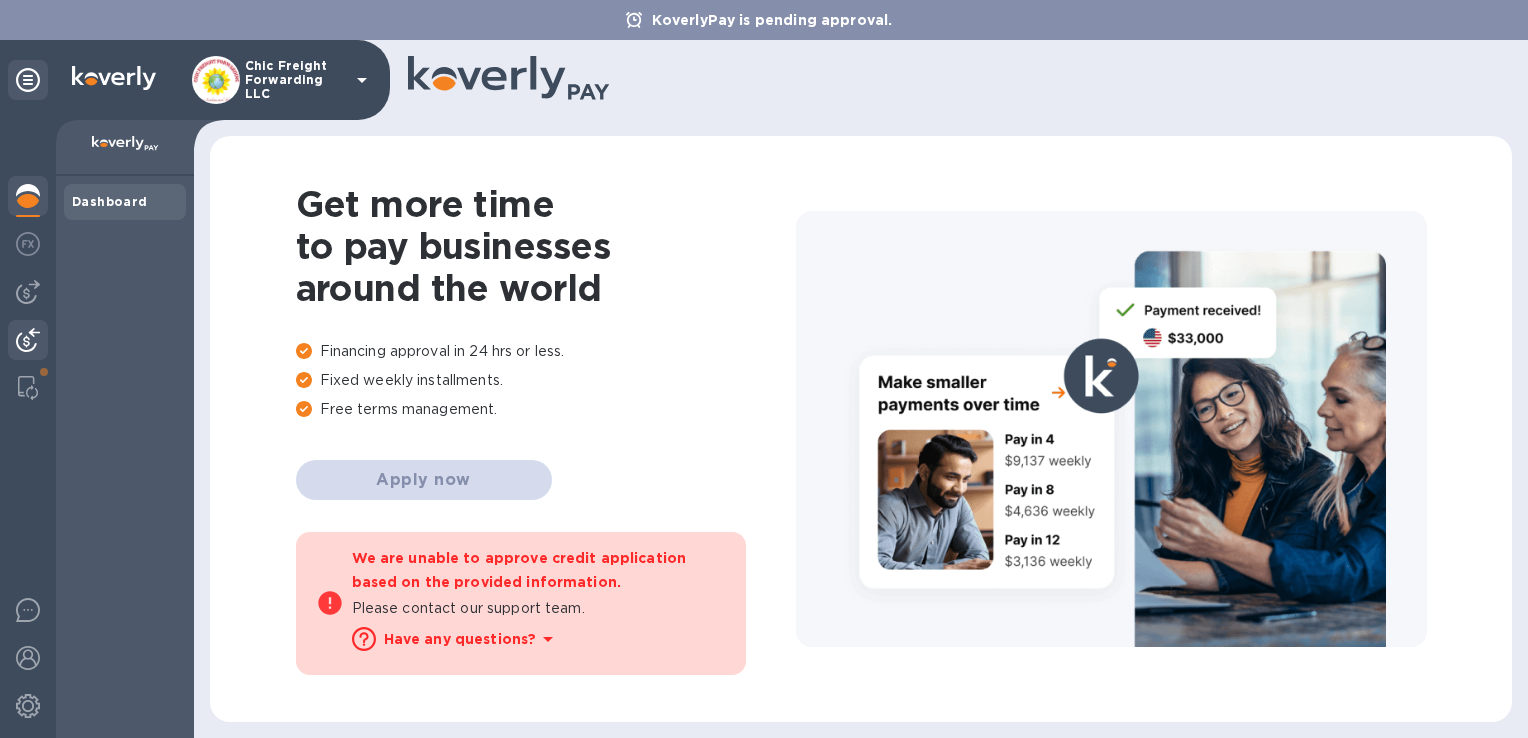 click at bounding box center [28, 342] 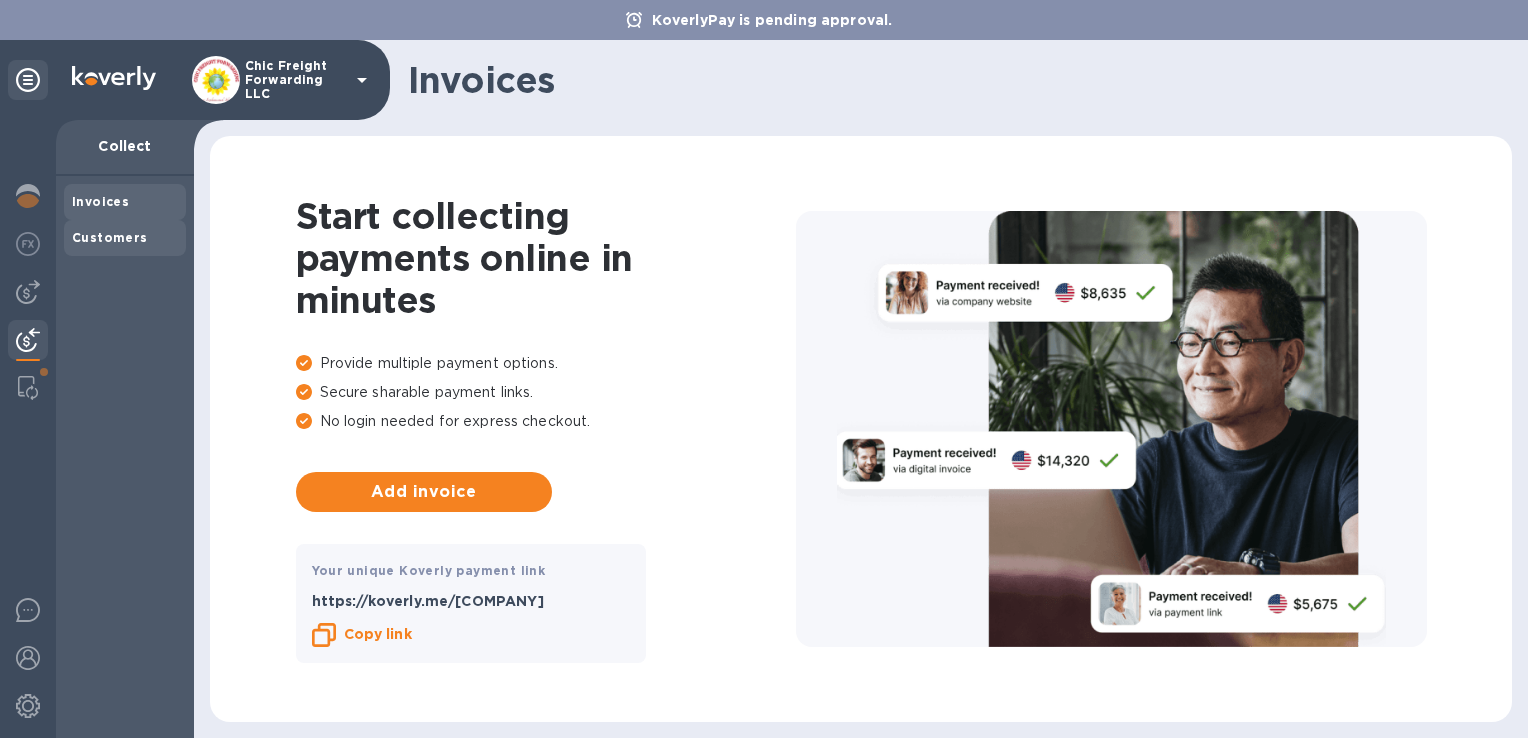 click on "Customers" at bounding box center (125, 238) 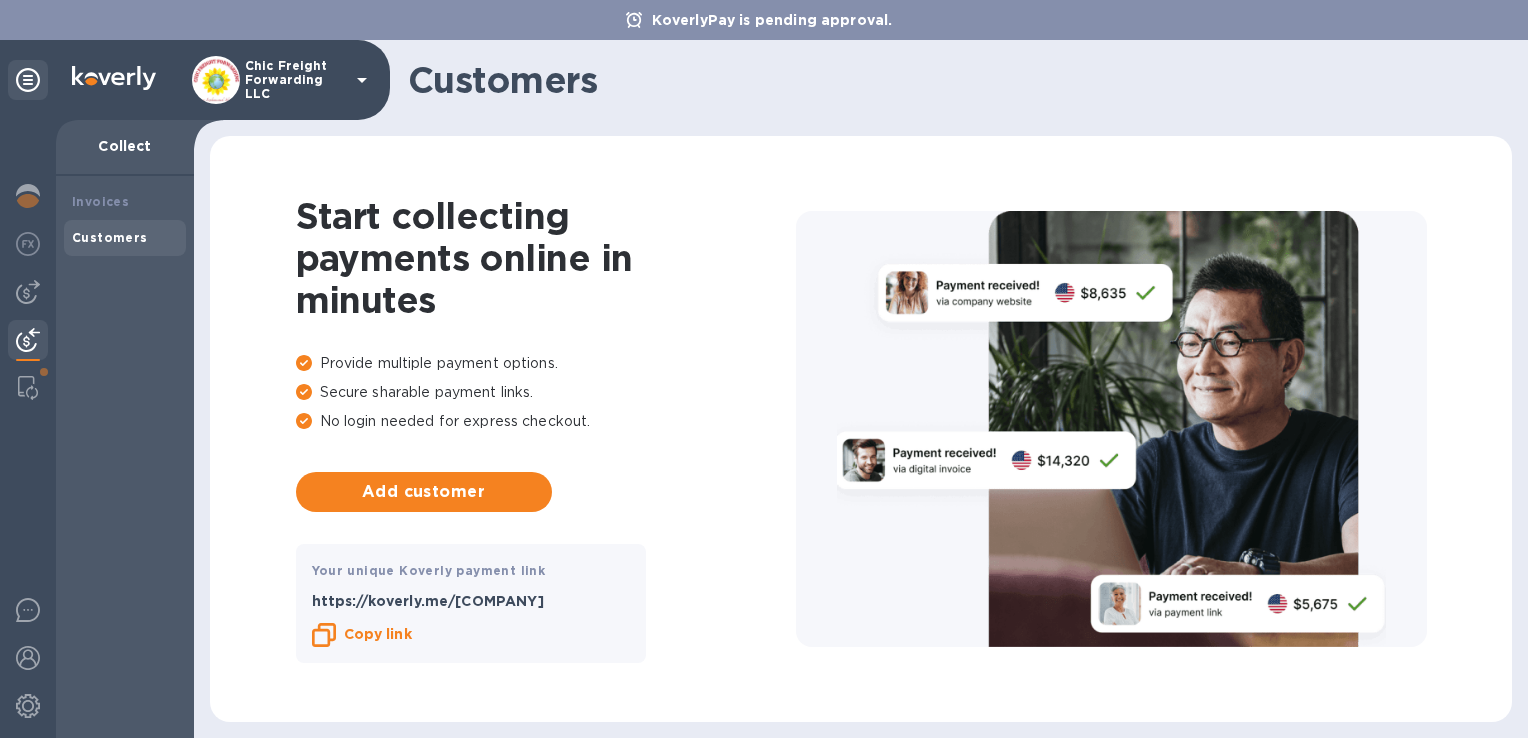 click on "Customers" at bounding box center (110, 237) 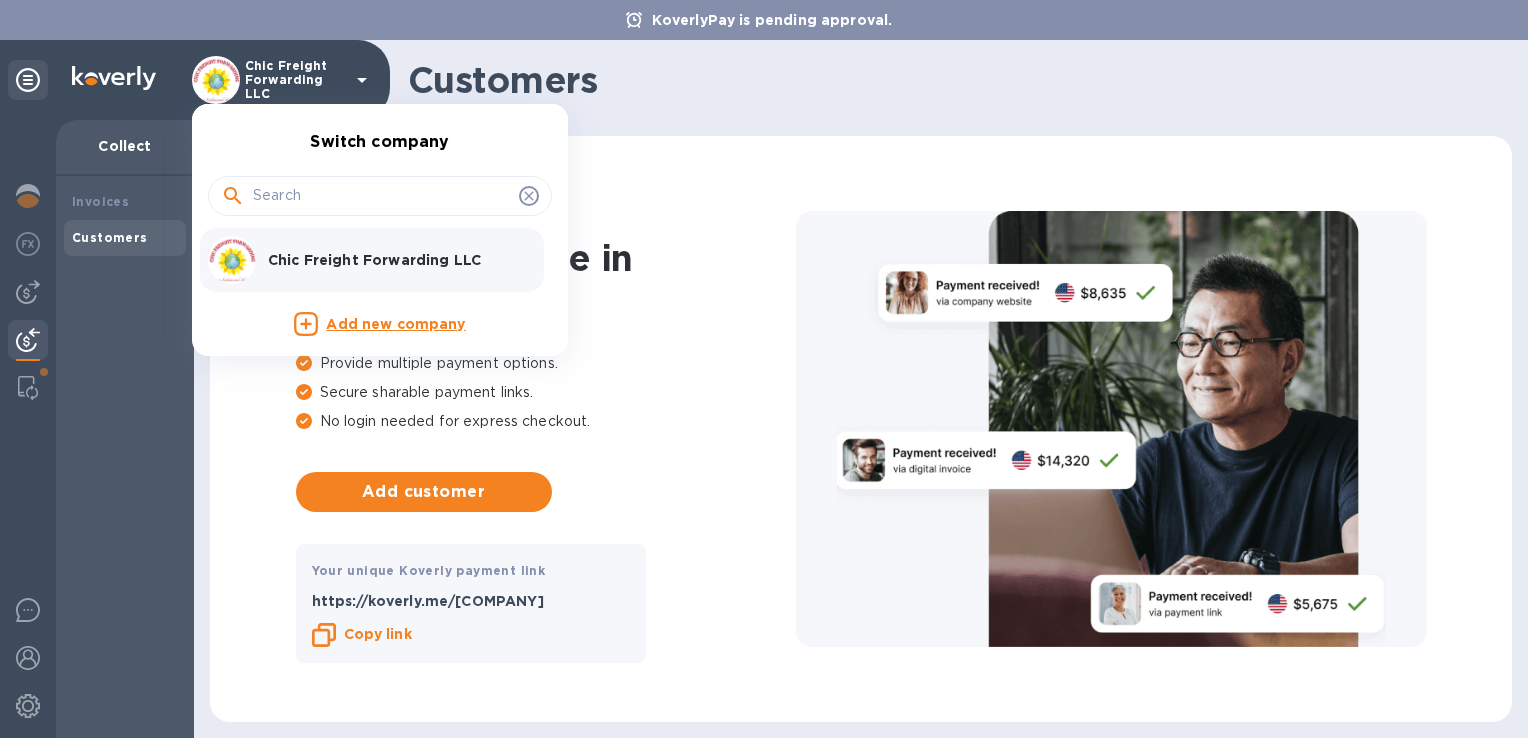 click on "Chic Freight Forwarding LLC" at bounding box center [394, 260] 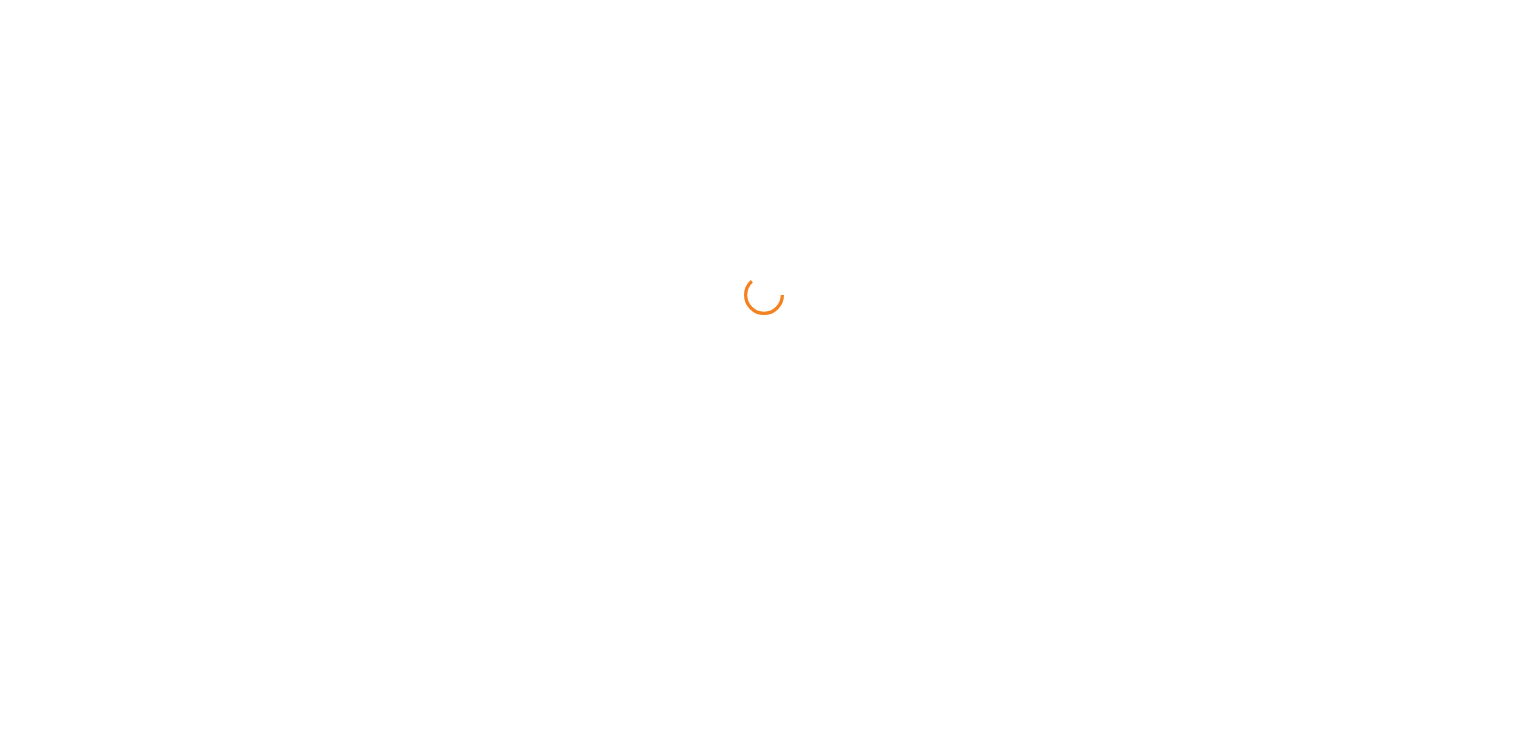 scroll, scrollTop: 0, scrollLeft: 0, axis: both 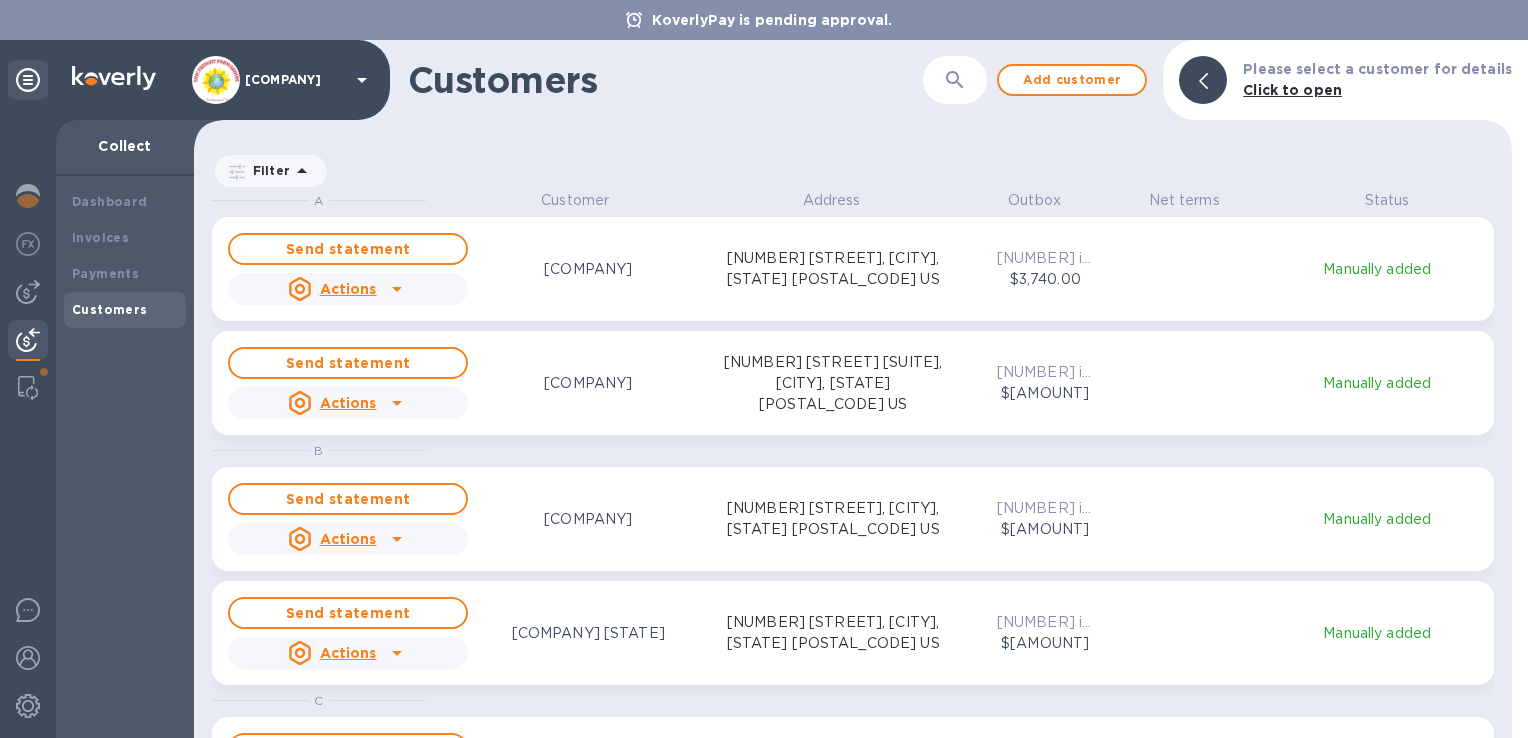 click at bounding box center [216, 80] 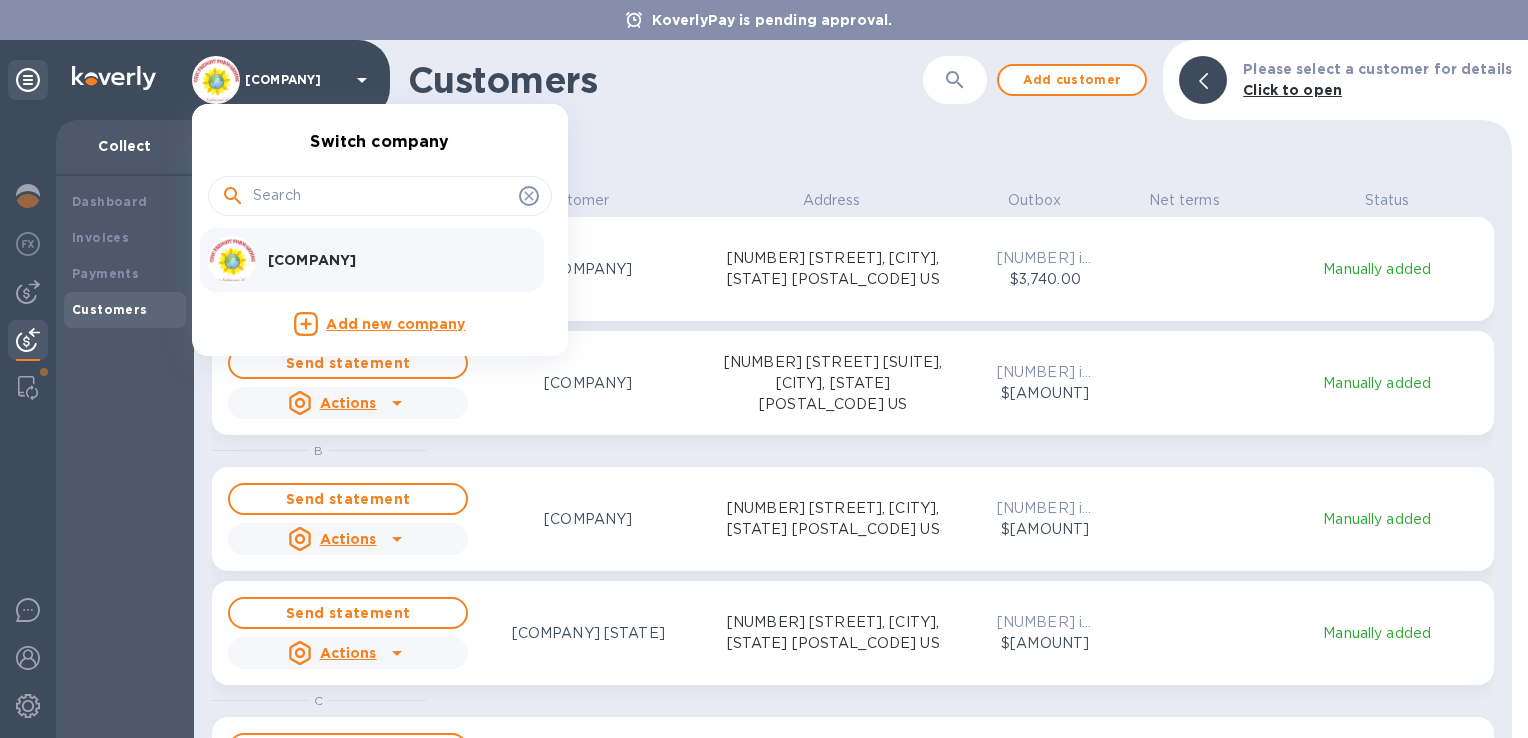 click at bounding box center (232, 260) 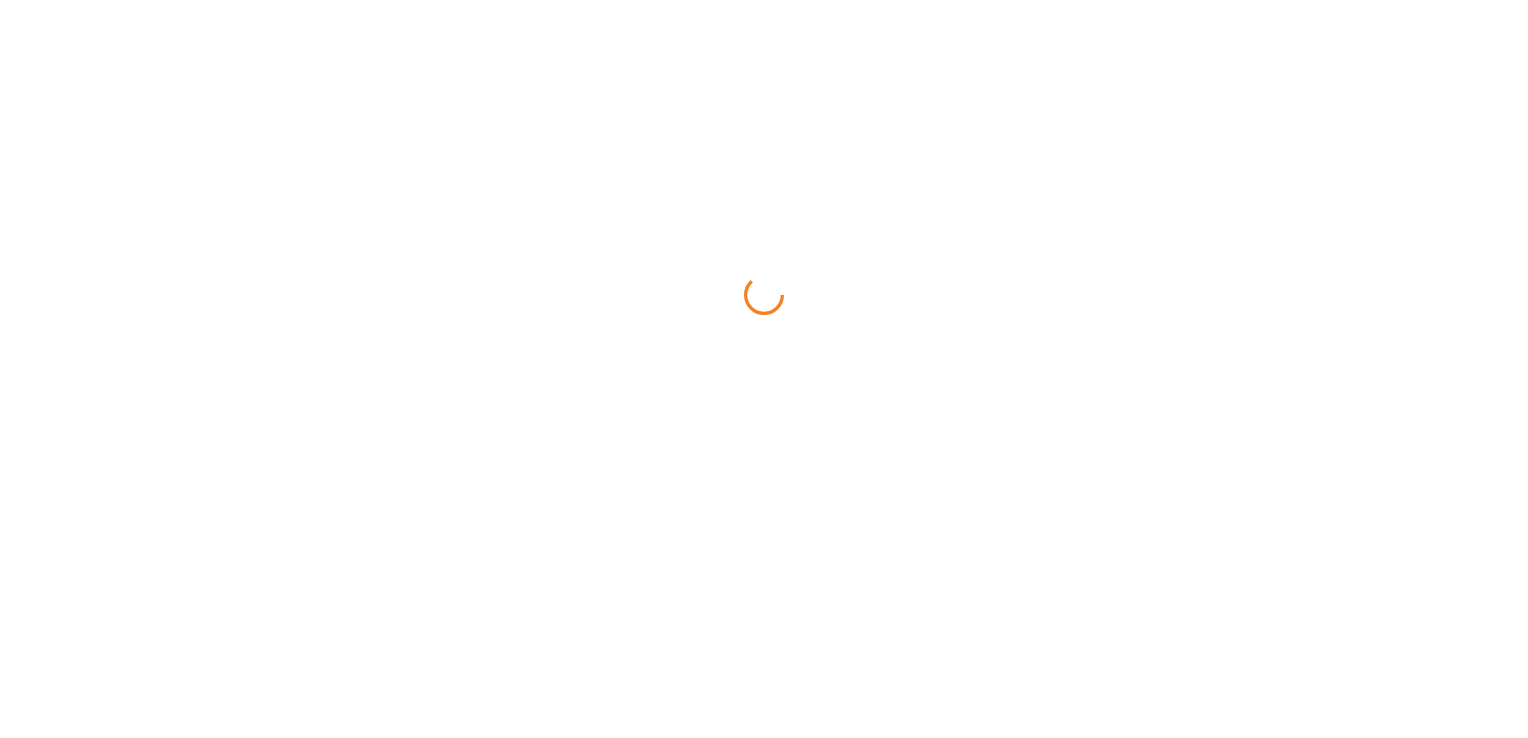 scroll, scrollTop: 0, scrollLeft: 0, axis: both 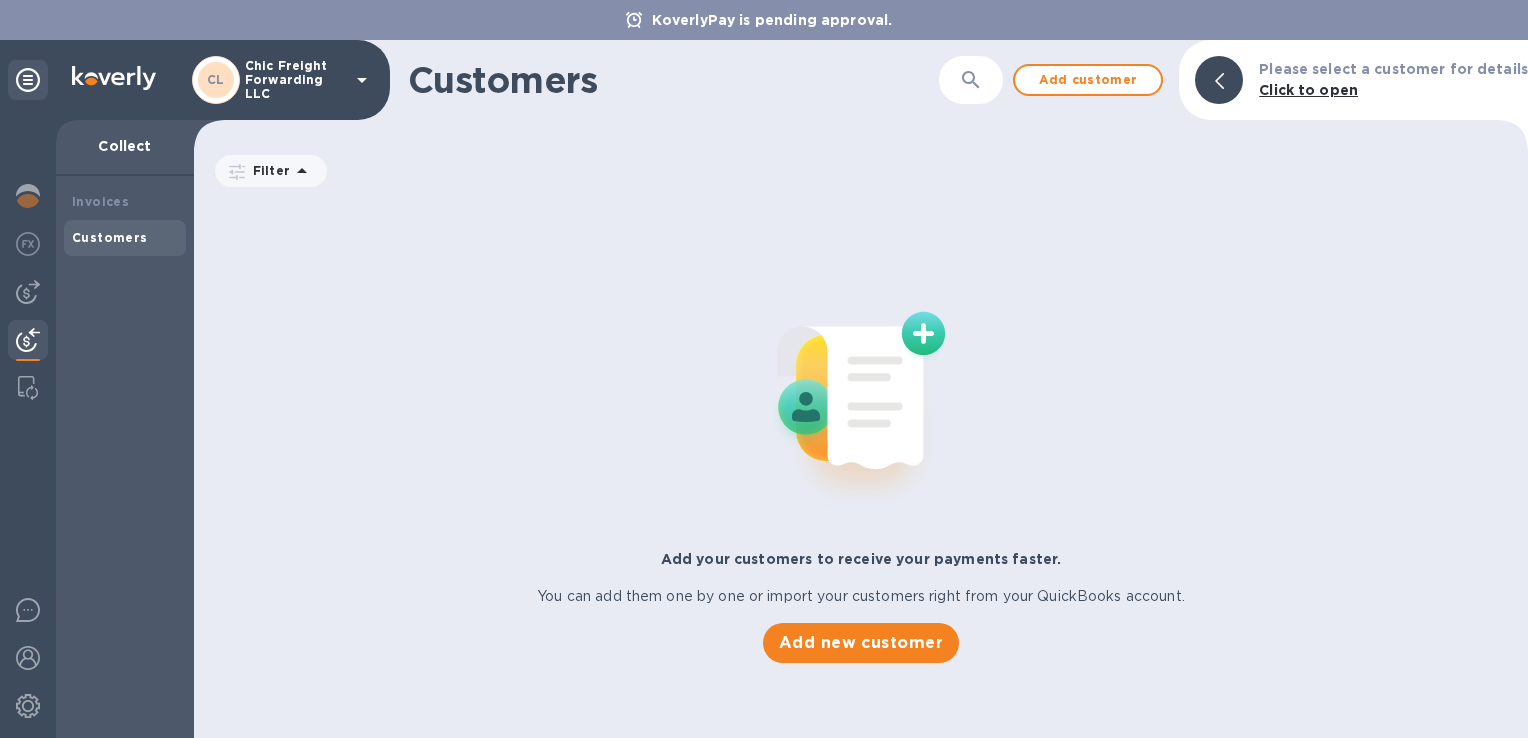 click on "Customers" at bounding box center (110, 237) 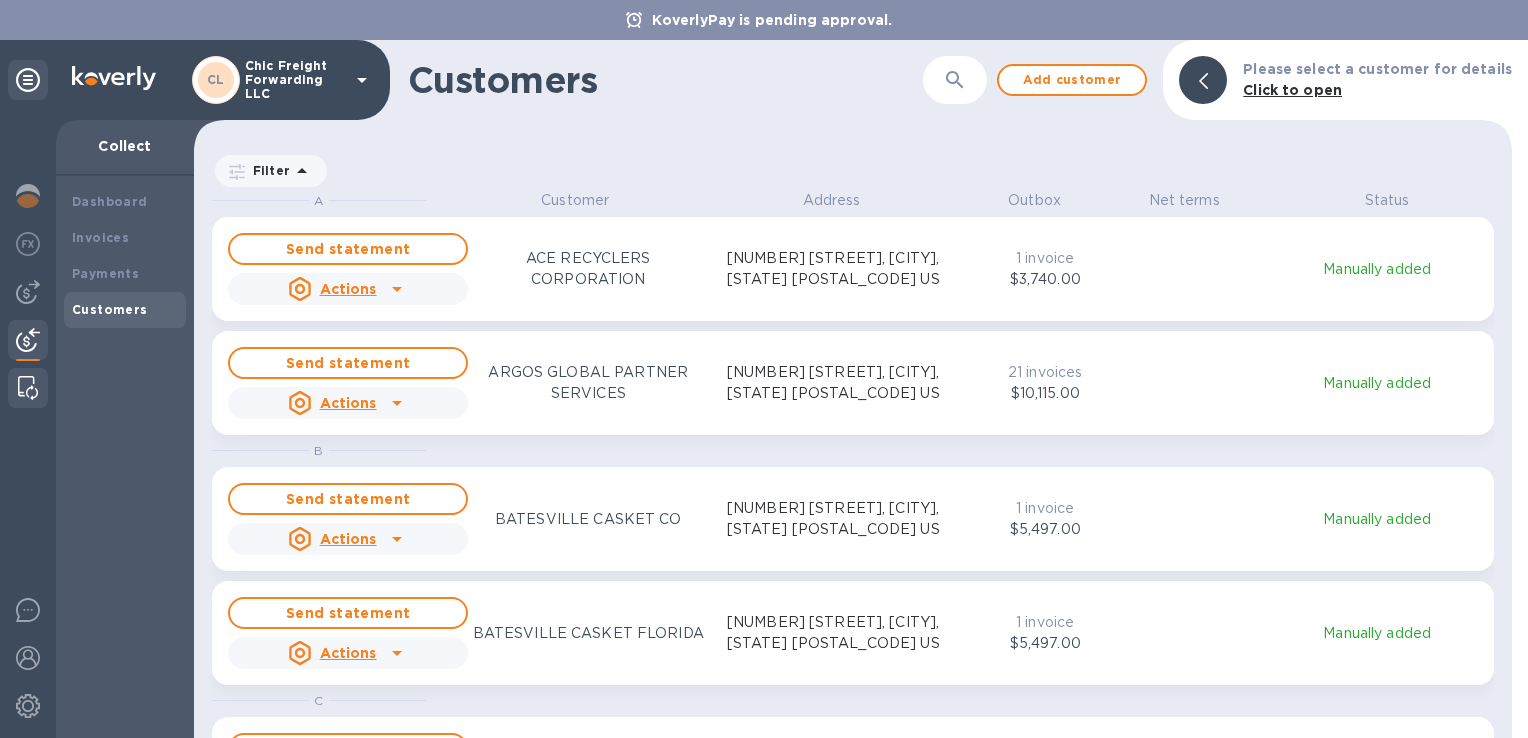 scroll, scrollTop: 16, scrollLeft: 8, axis: both 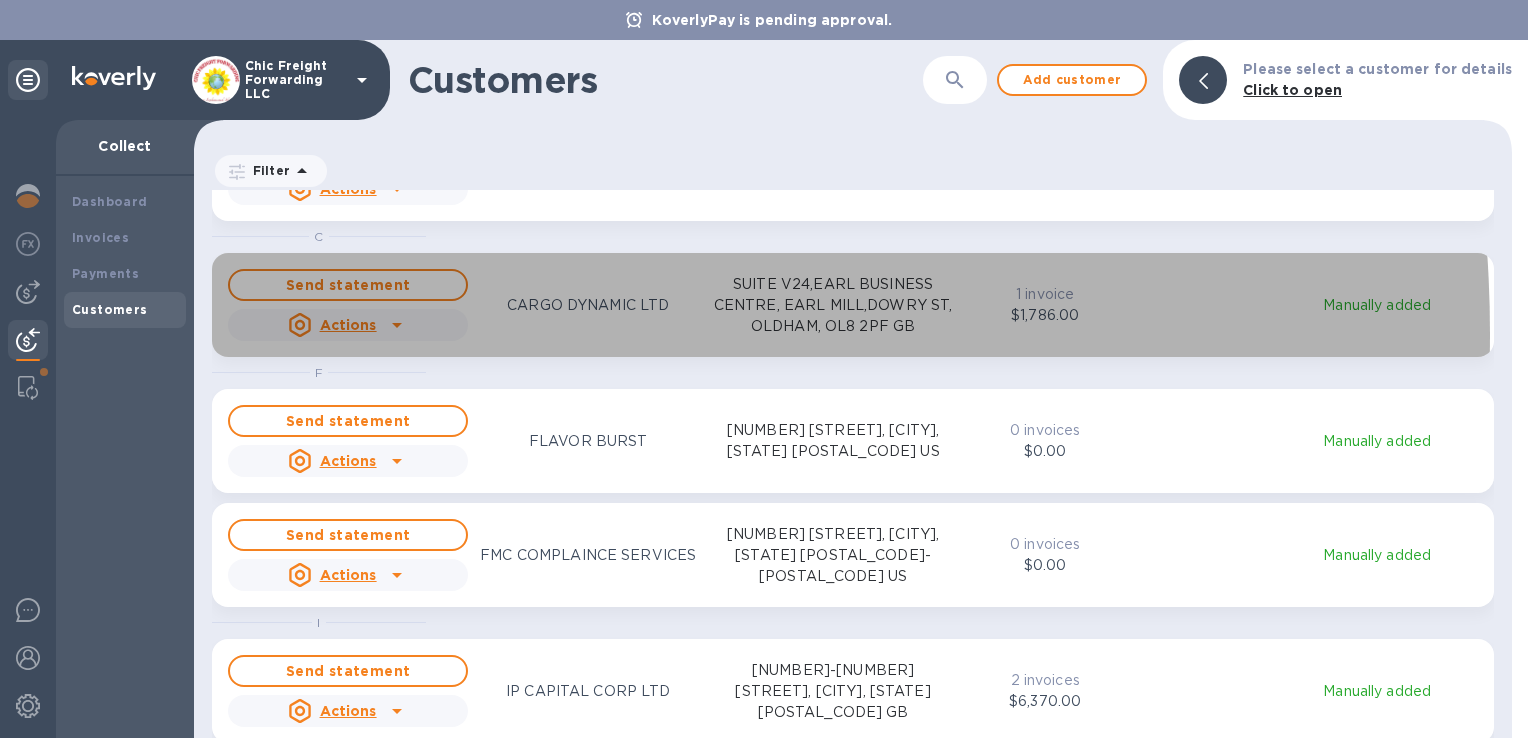click on "Actions" at bounding box center [348, 325] 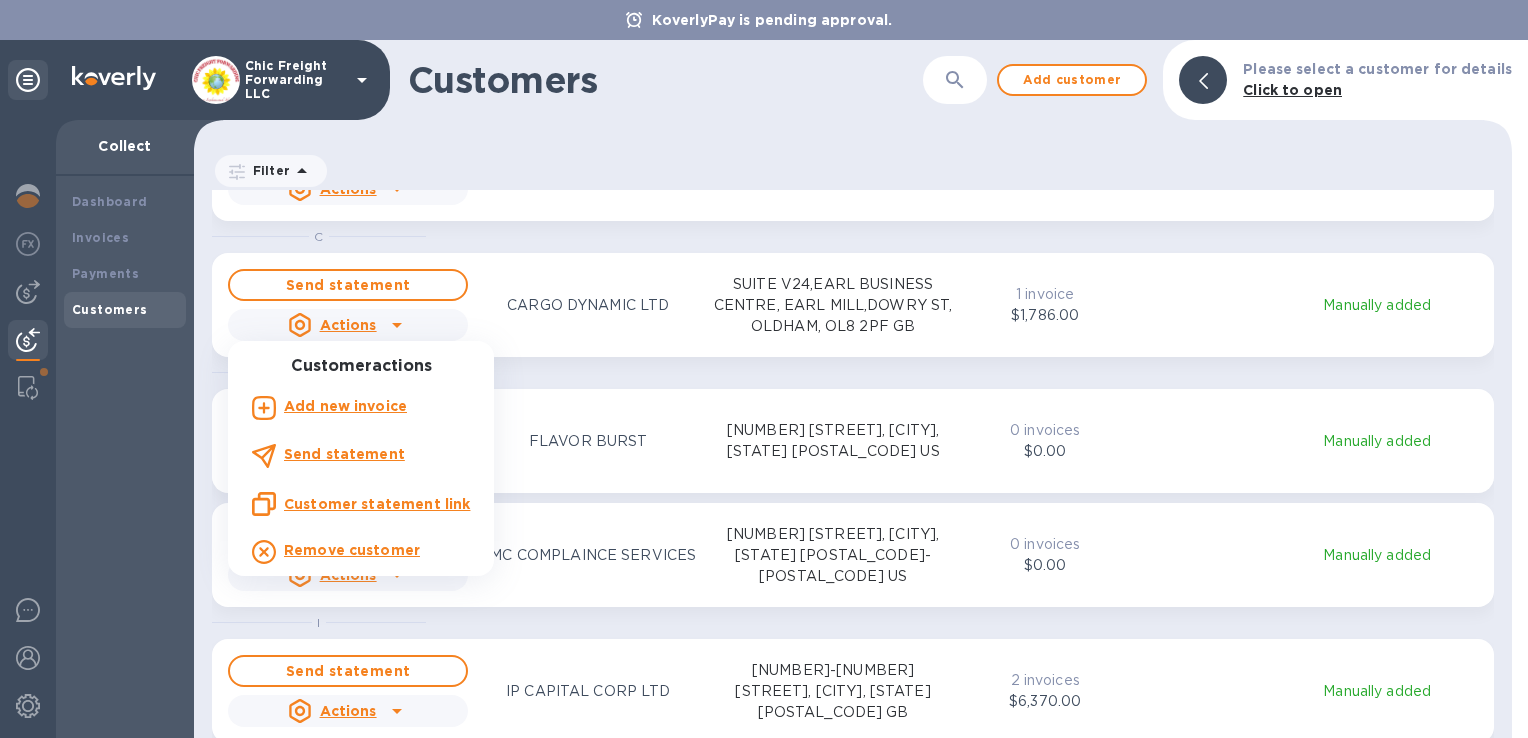click at bounding box center [764, 369] 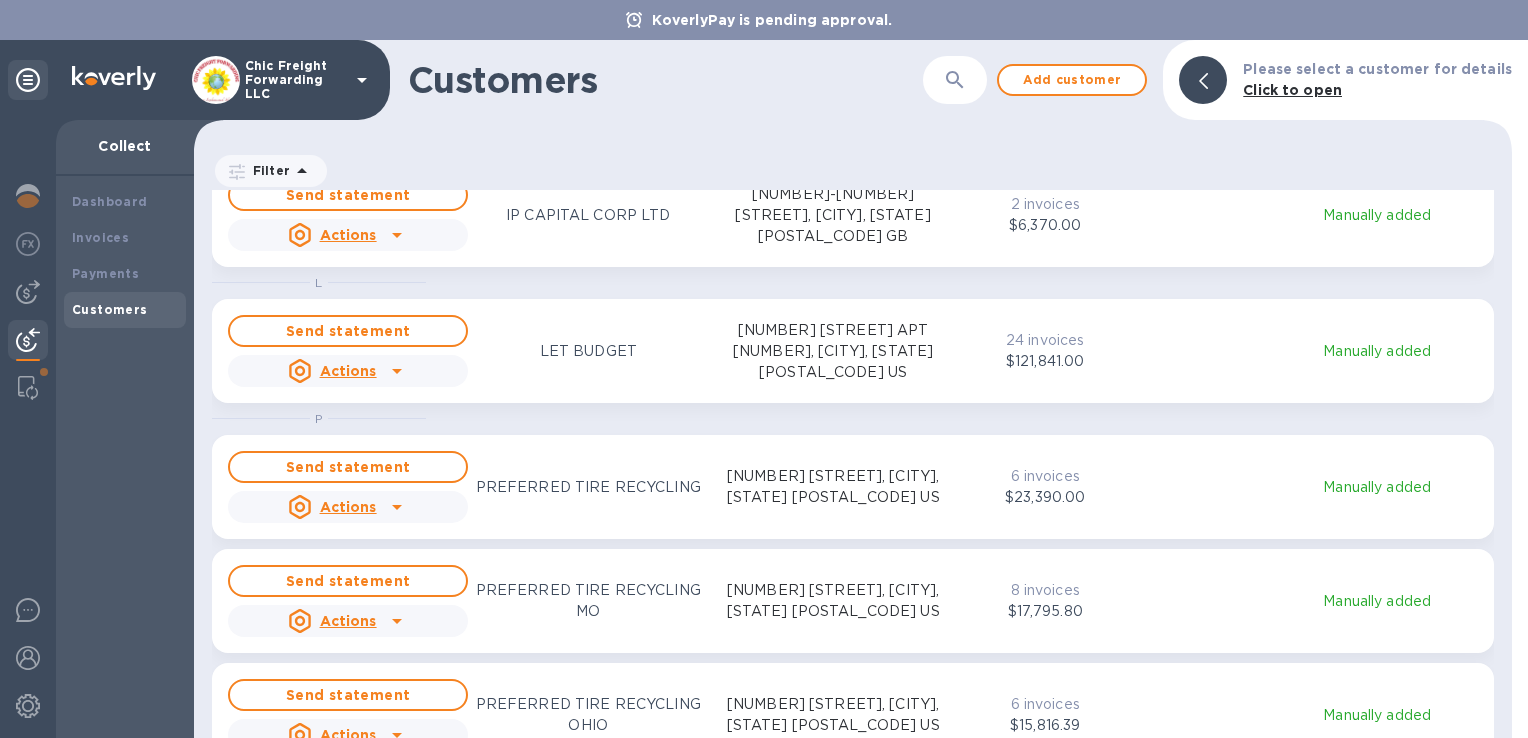 scroll, scrollTop: 942, scrollLeft: 0, axis: vertical 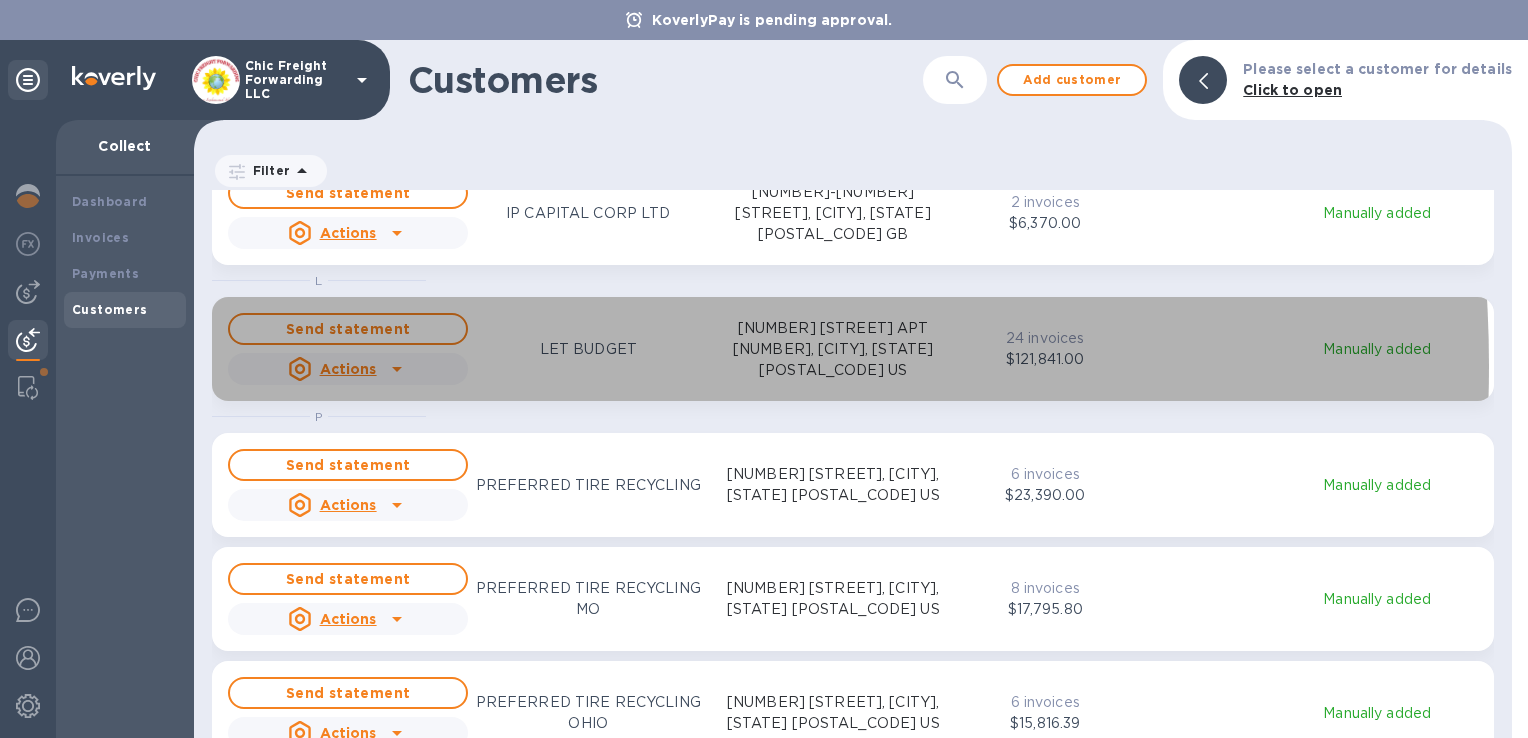 click on "Actions" at bounding box center [348, 369] 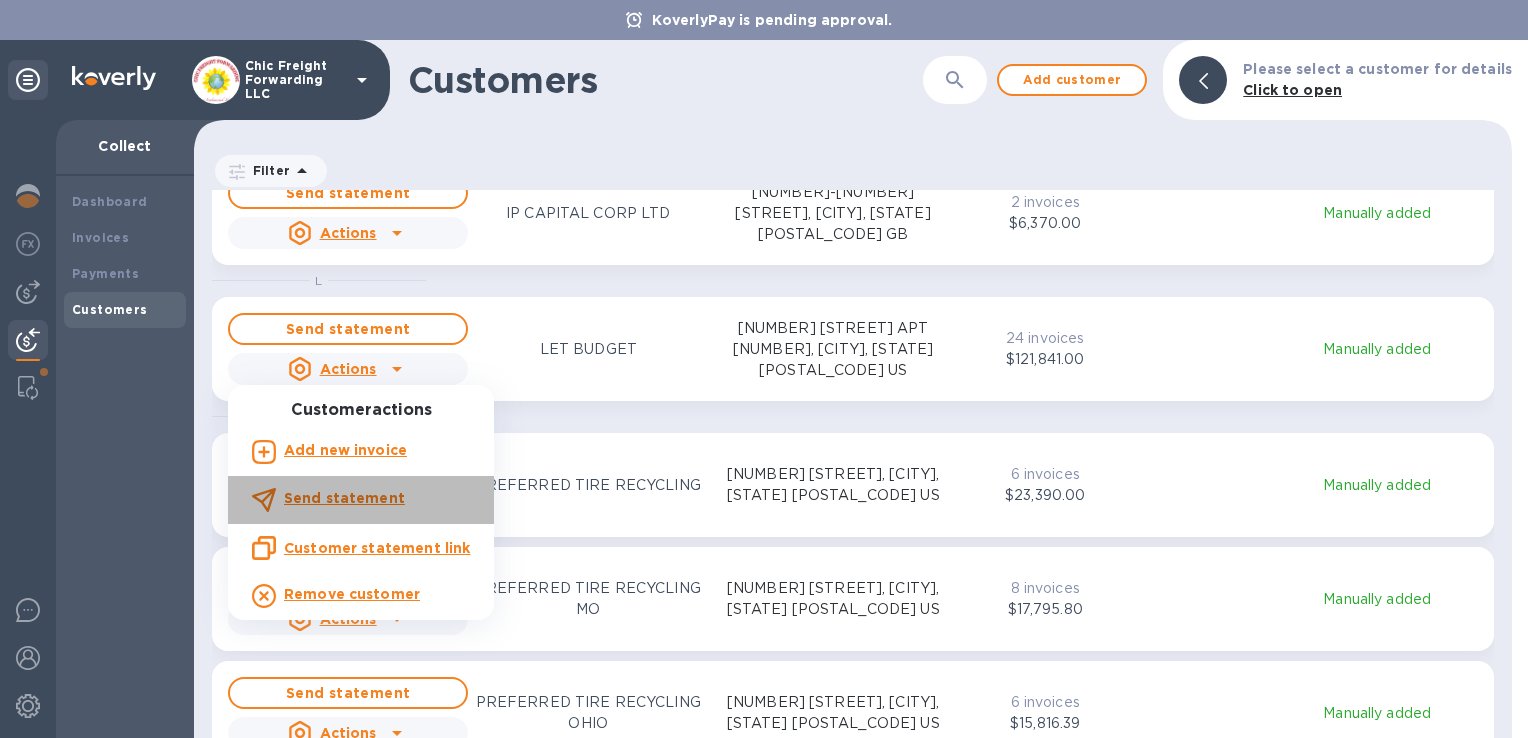 click on "Send statement" at bounding box center [344, 498] 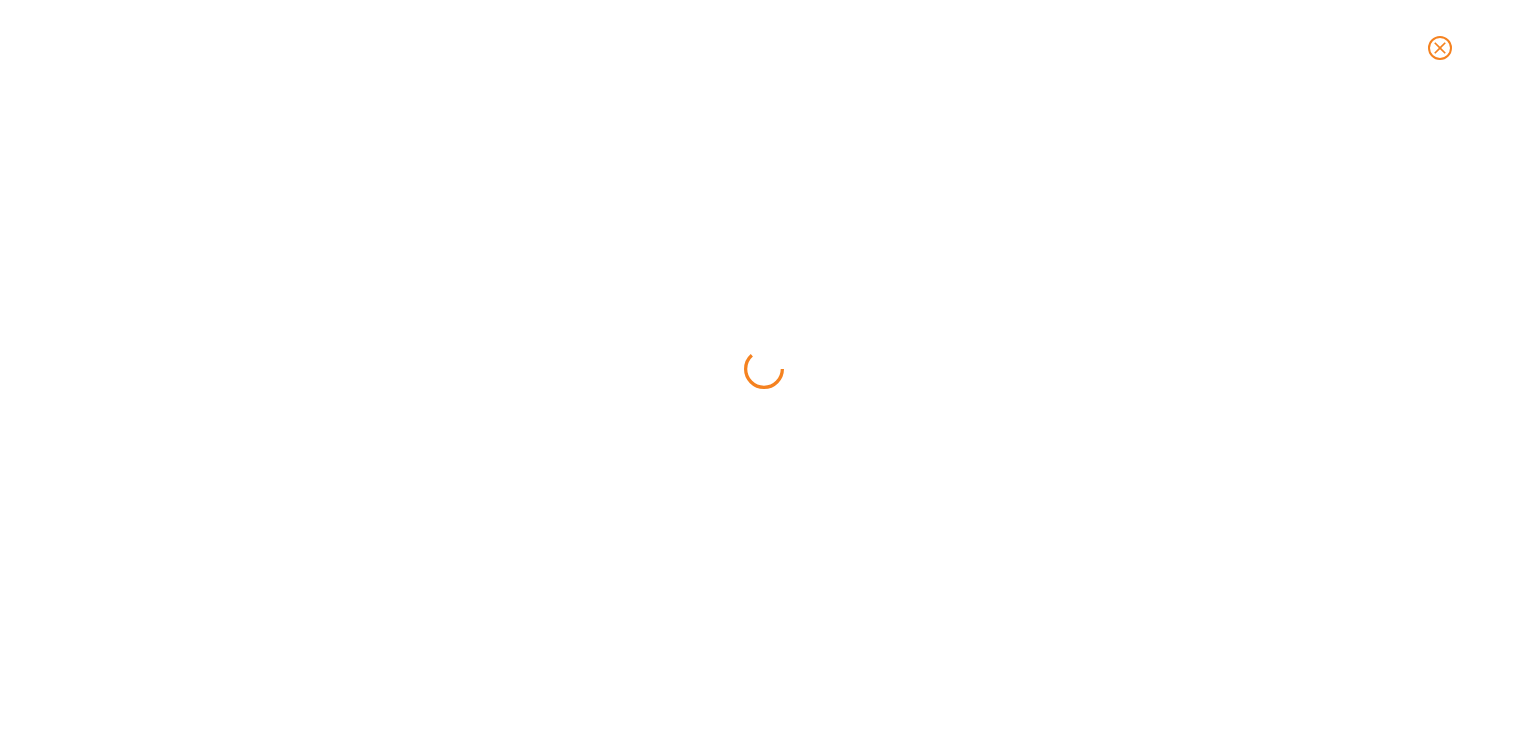 scroll, scrollTop: 0, scrollLeft: 0, axis: both 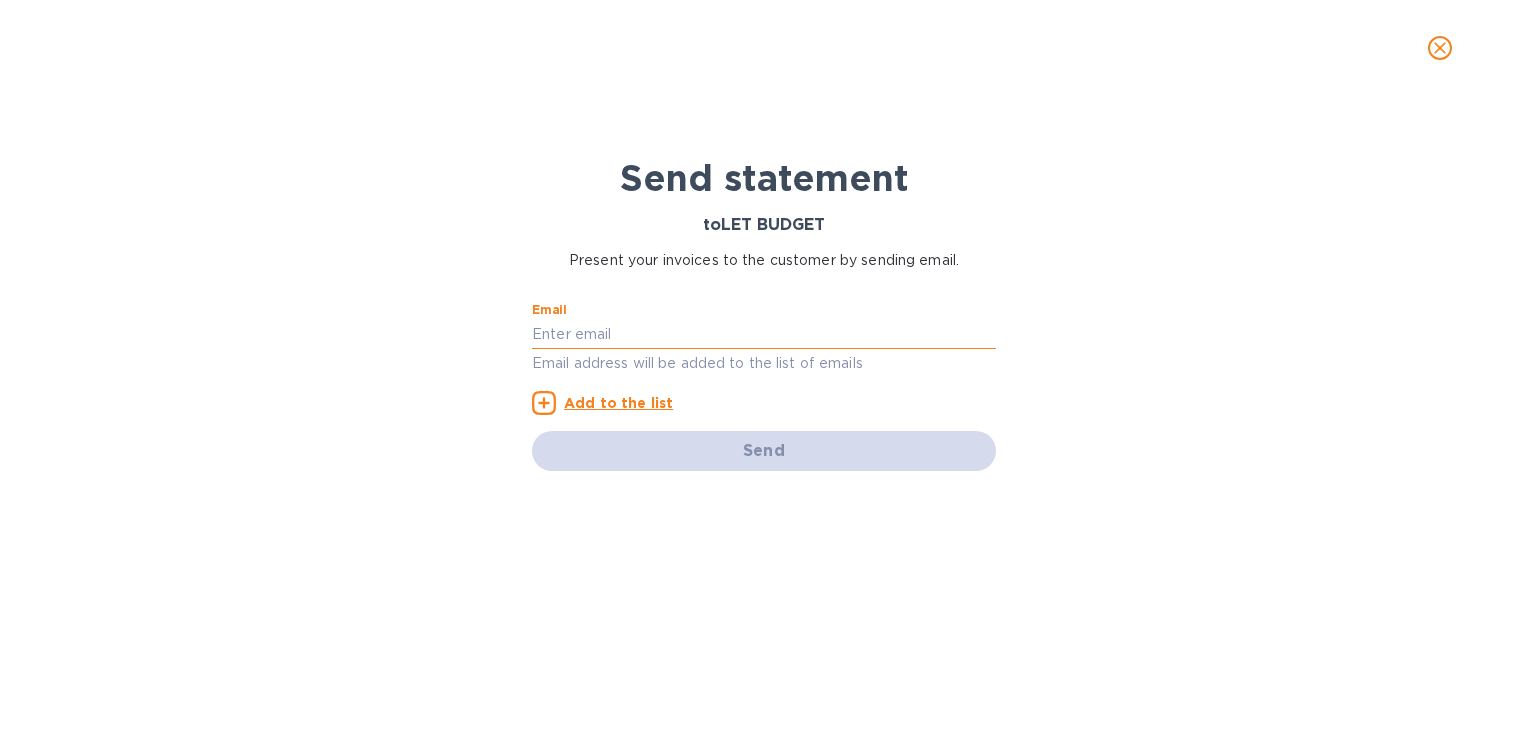 click at bounding box center [764, 334] 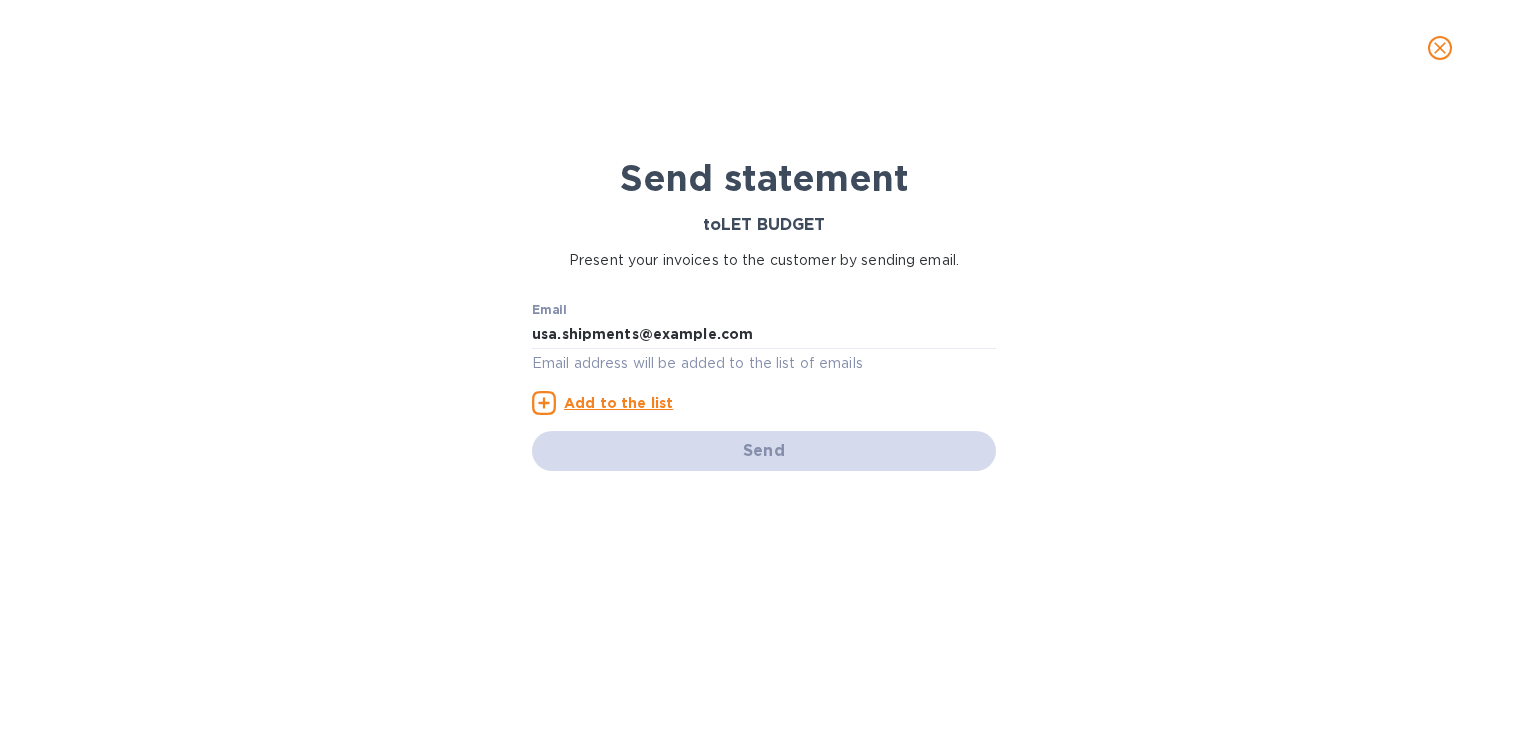 click on "Add to the list" at bounding box center (618, 403) 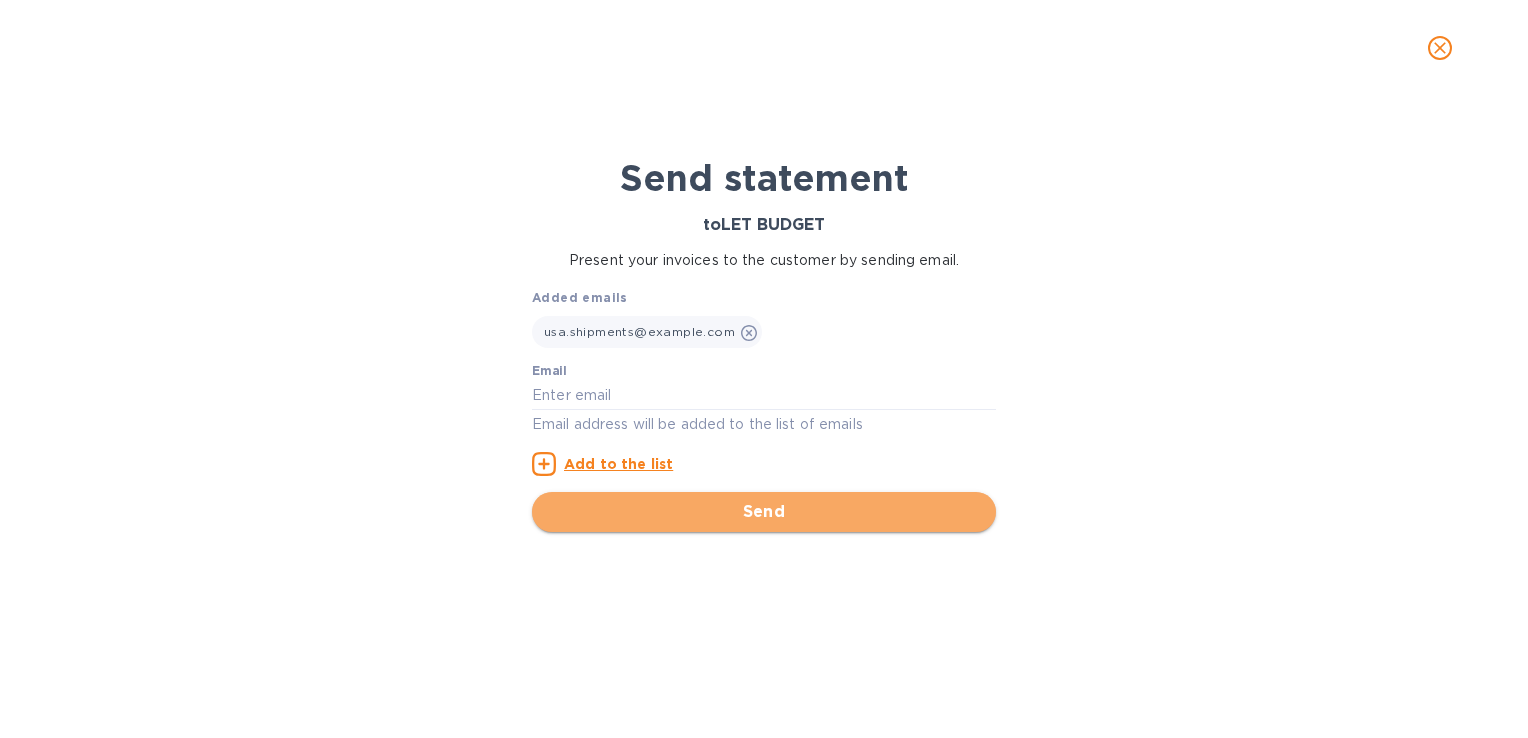 click on "Send" at bounding box center [764, 512] 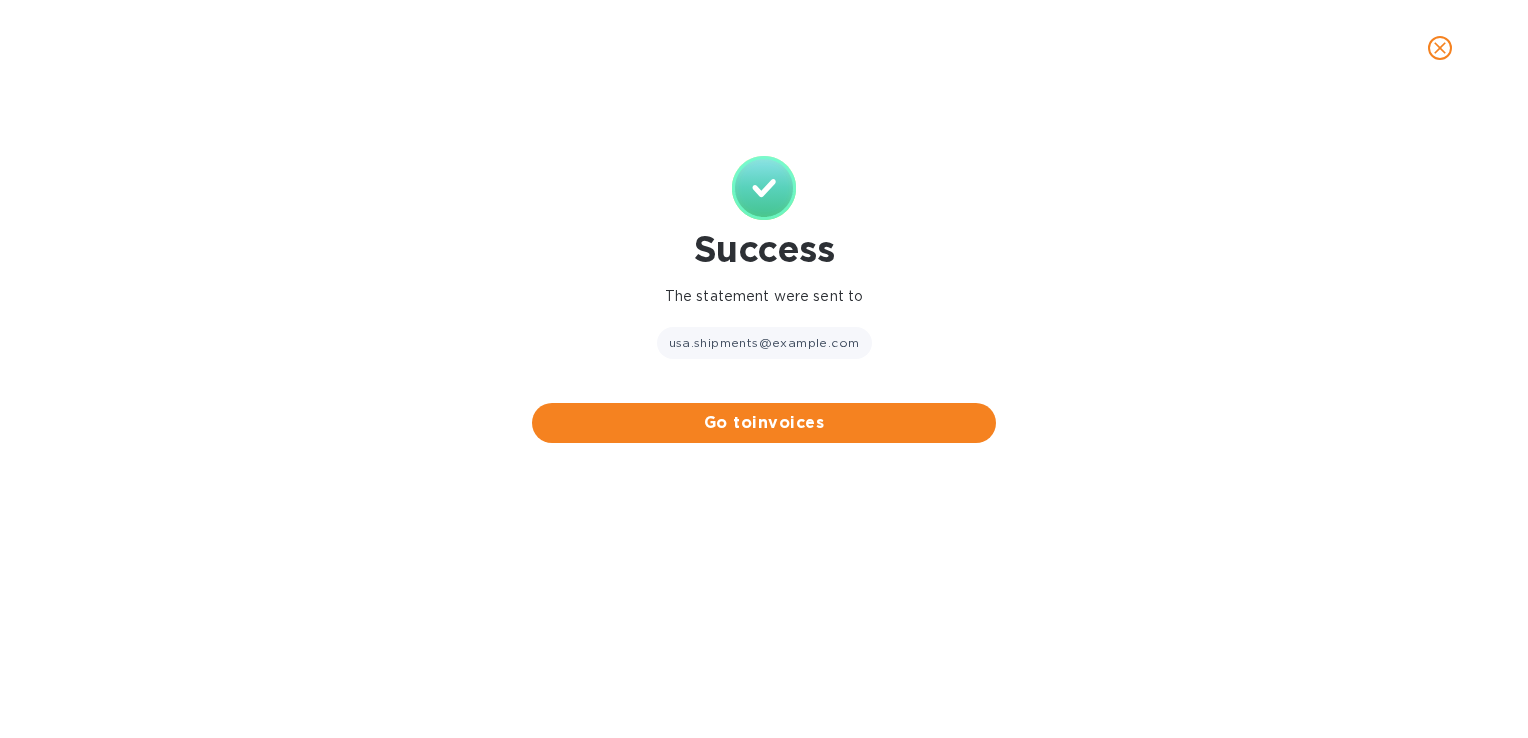 scroll, scrollTop: 532, scrollLeft: 1309, axis: both 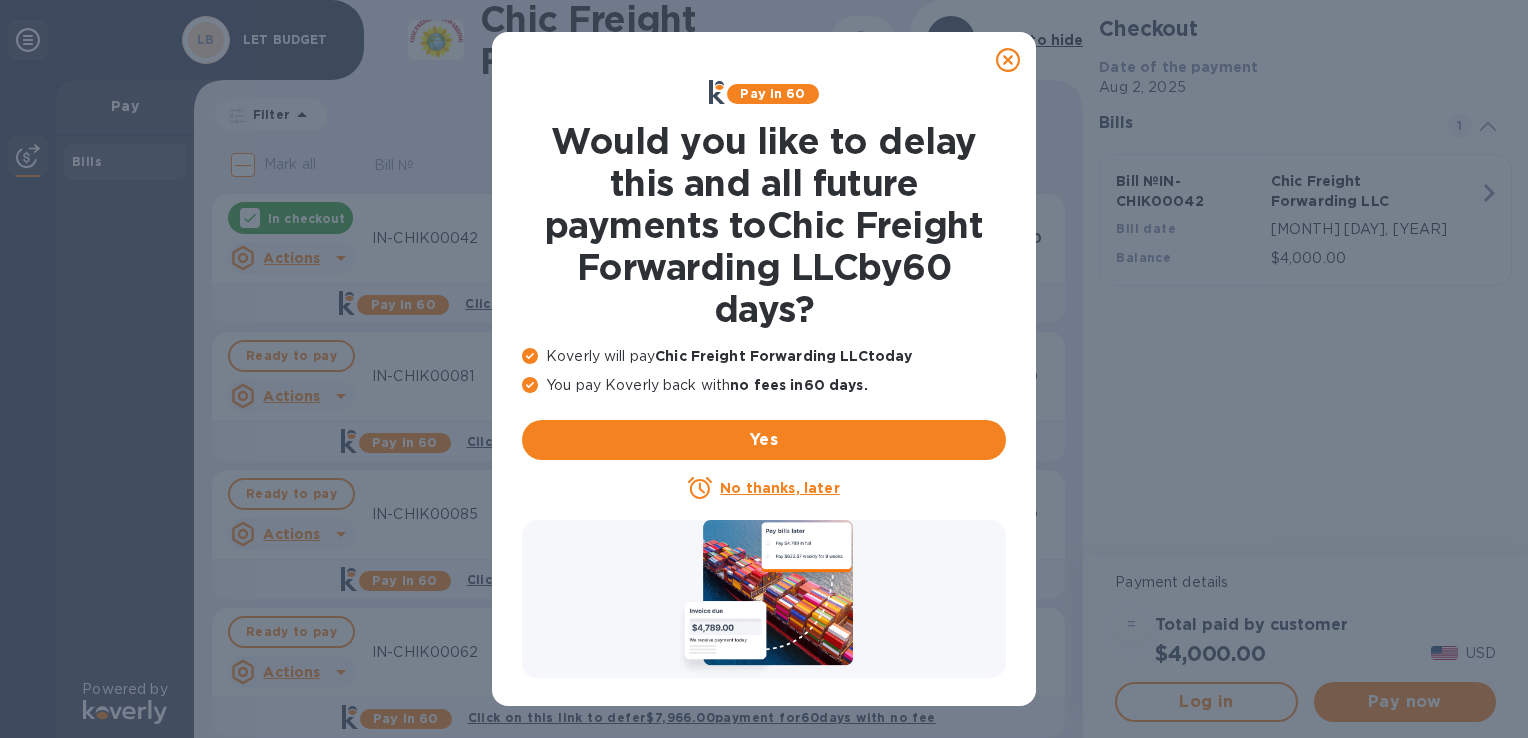 click 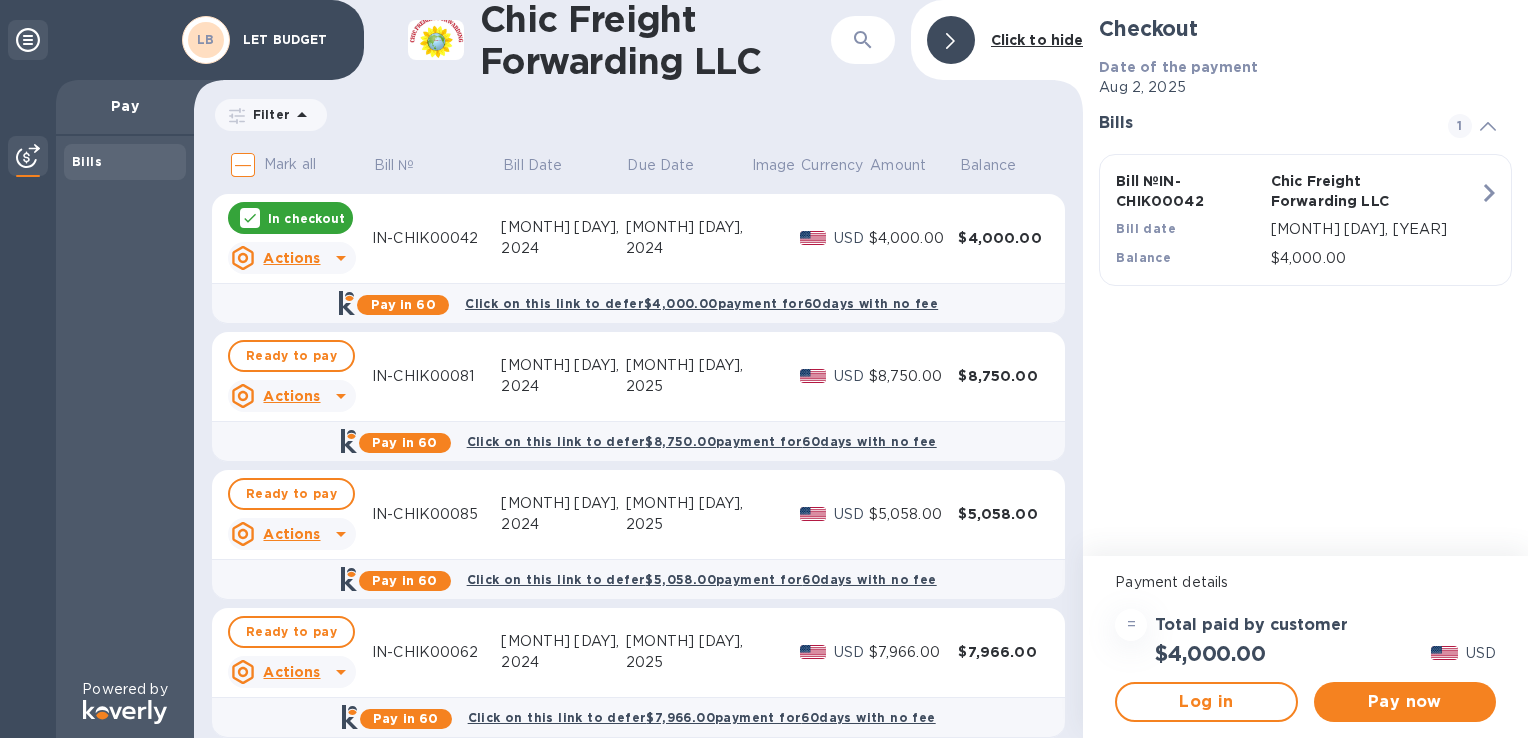 click on "Actions" at bounding box center [291, 258] 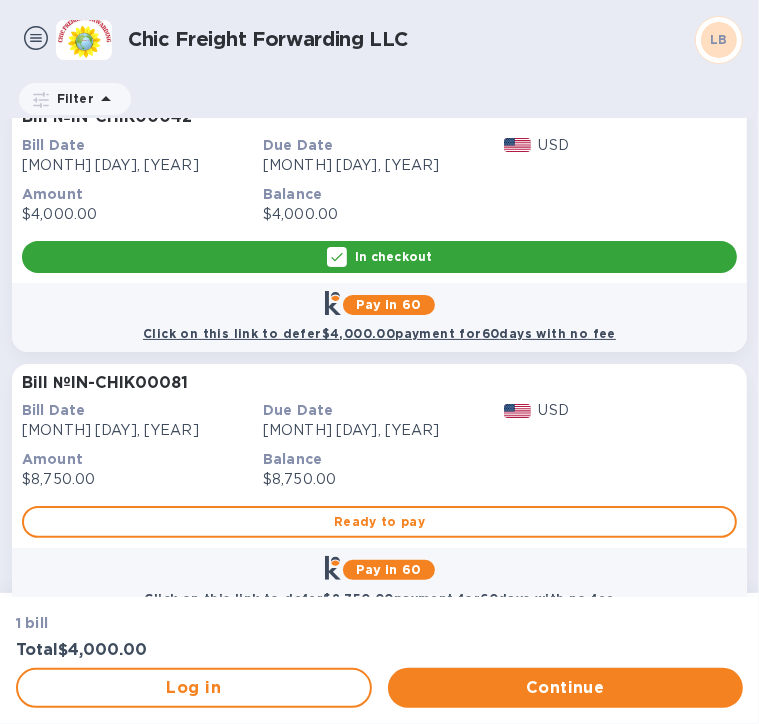 scroll, scrollTop: 0, scrollLeft: 0, axis: both 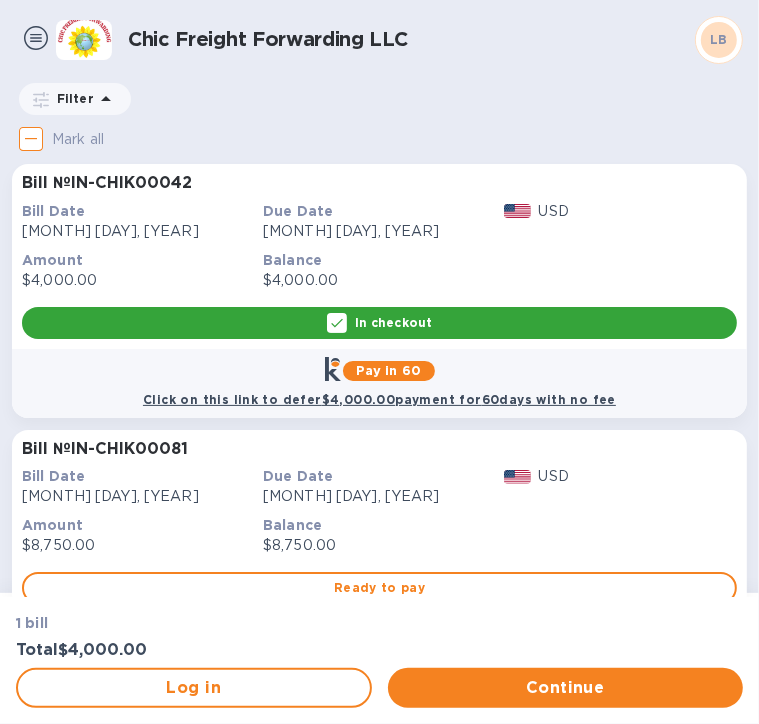 click on "USD" at bounding box center (620, 221) 